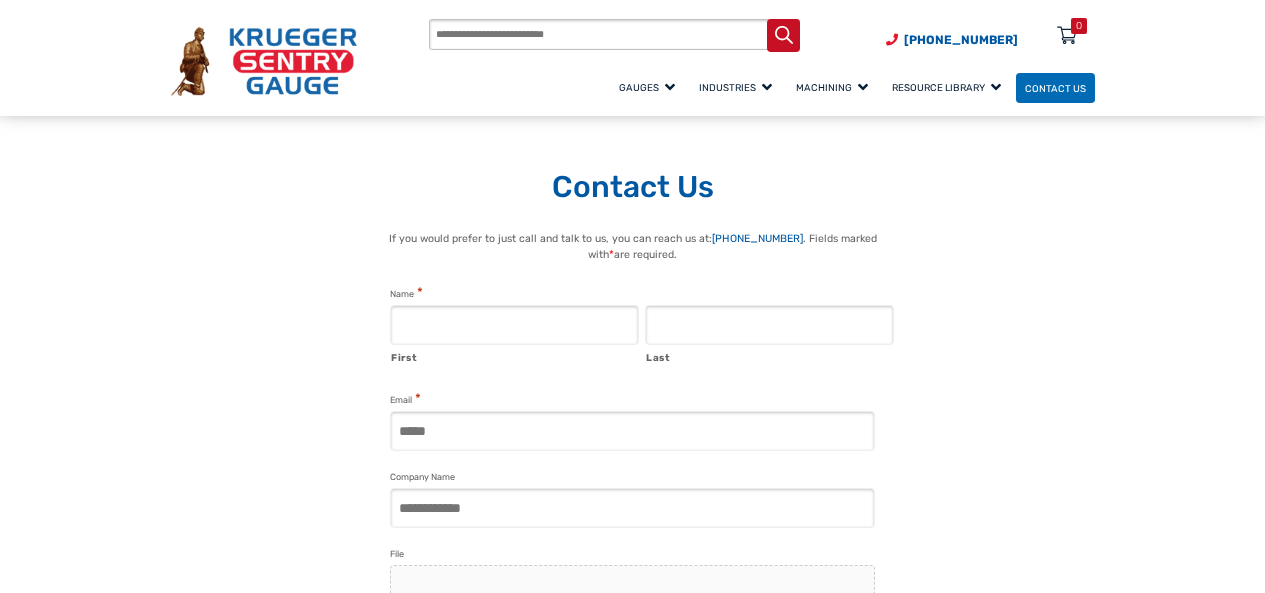 scroll, scrollTop: 1413, scrollLeft: 0, axis: vertical 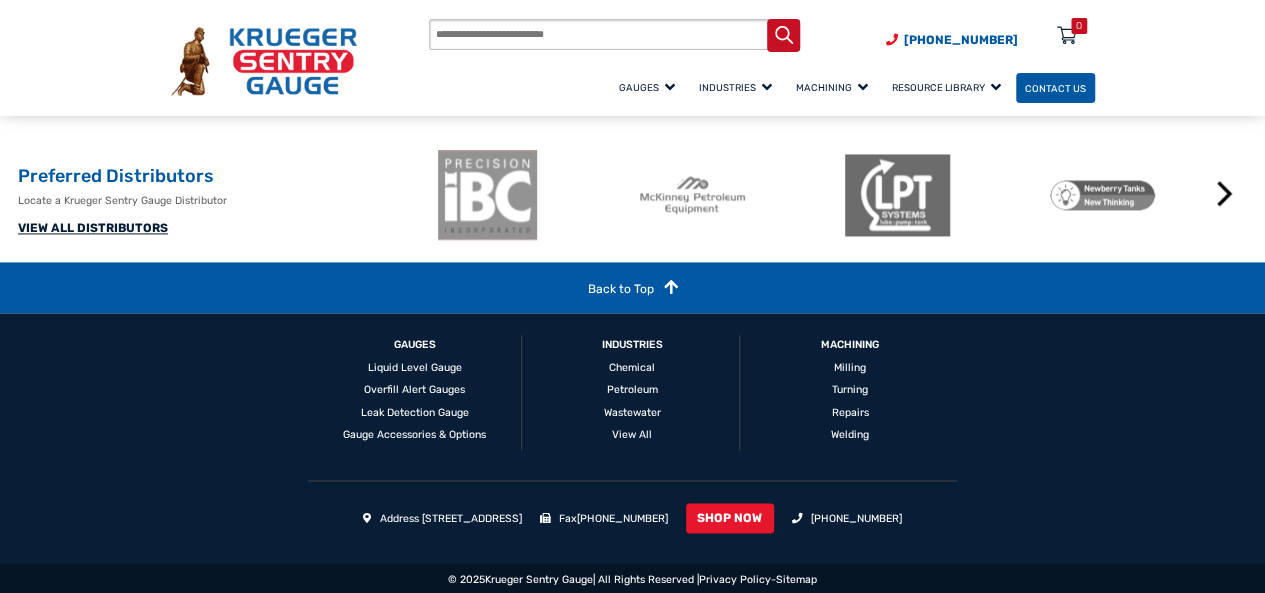 click on "Contact Us" at bounding box center (1055, 87) 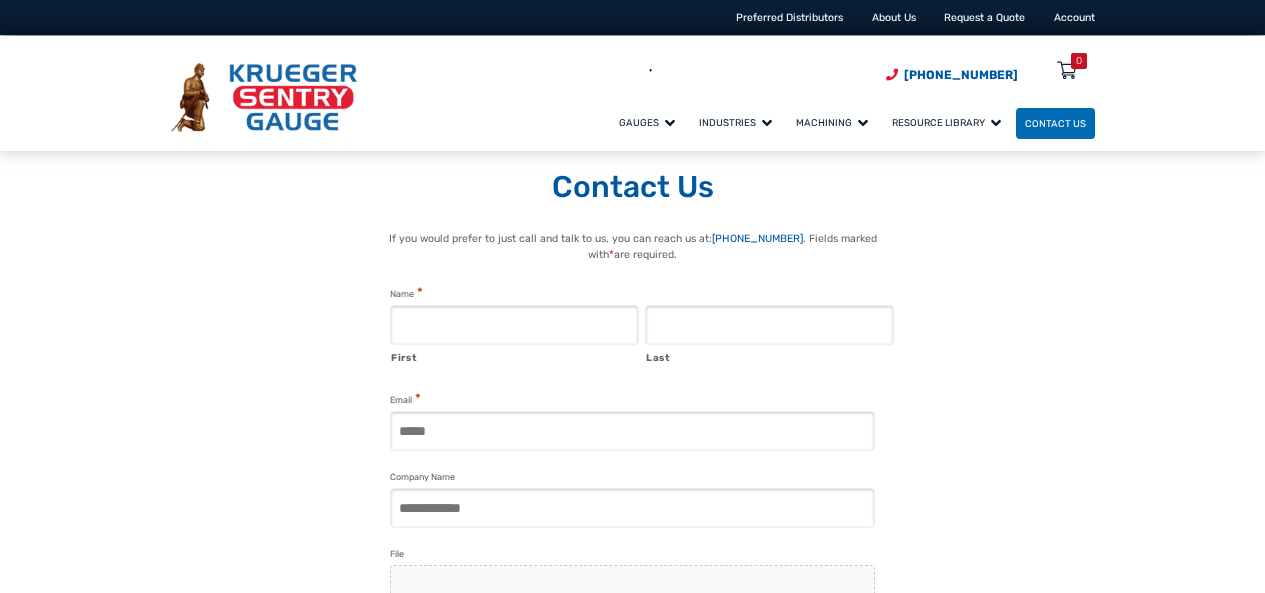 scroll, scrollTop: 0, scrollLeft: 0, axis: both 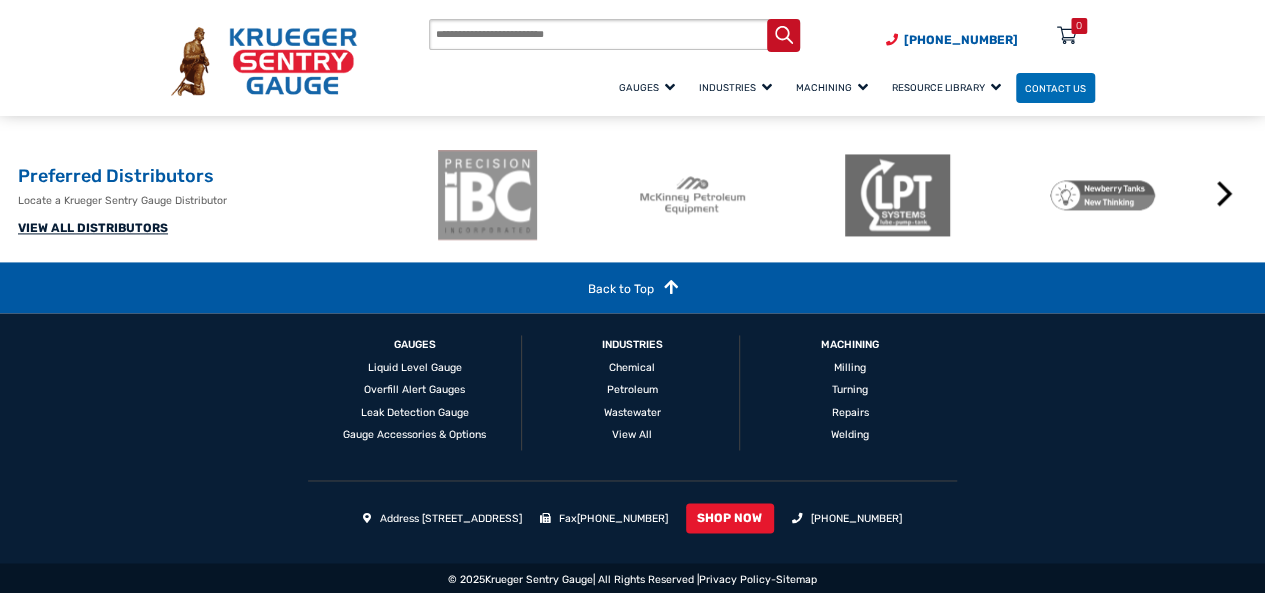 drag, startPoint x: 574, startPoint y: 515, endPoint x: 448, endPoint y: 507, distance: 126.253716 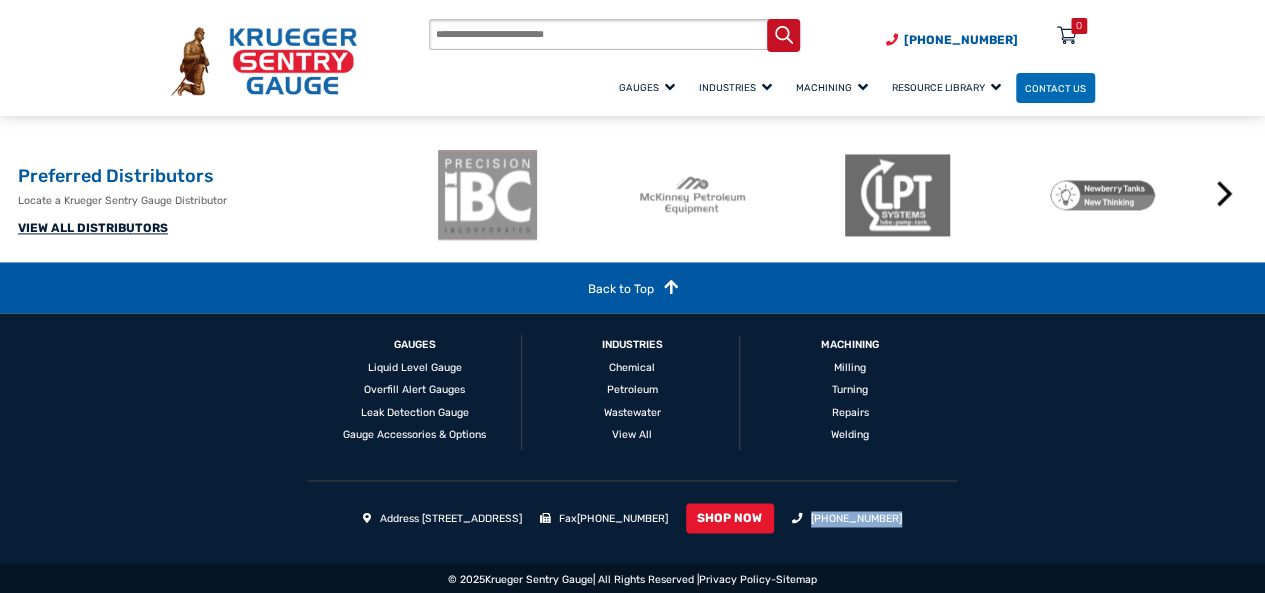 drag, startPoint x: 936, startPoint y: 518, endPoint x: 850, endPoint y: 511, distance: 86.28442 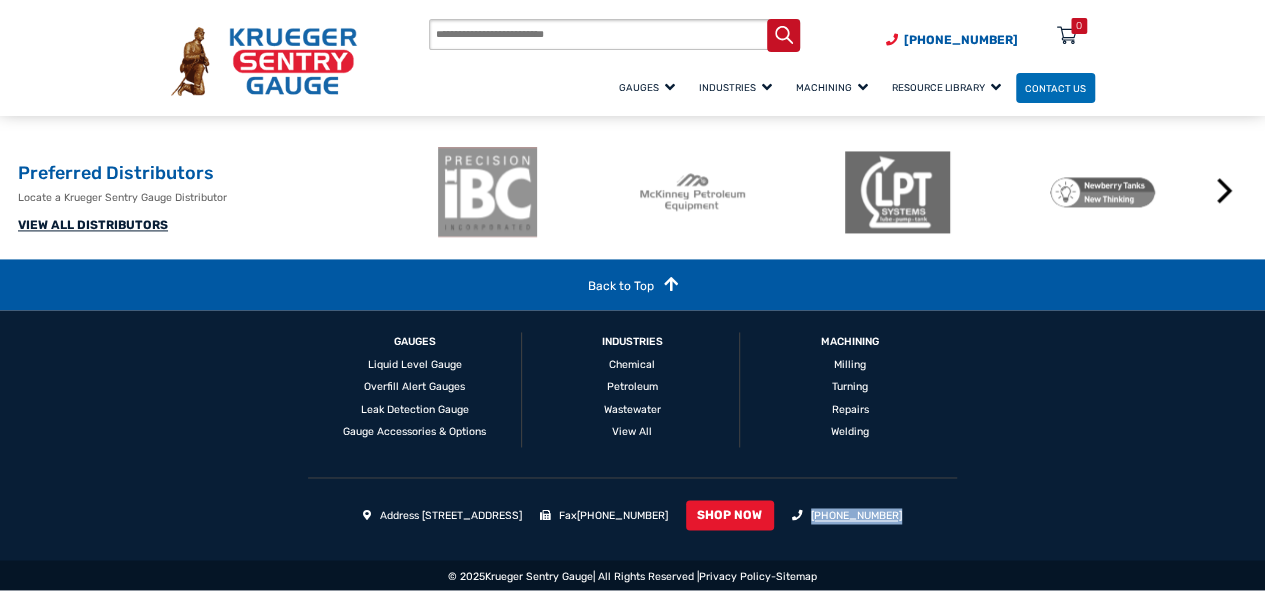 copy on "[PHONE_NUMBER]" 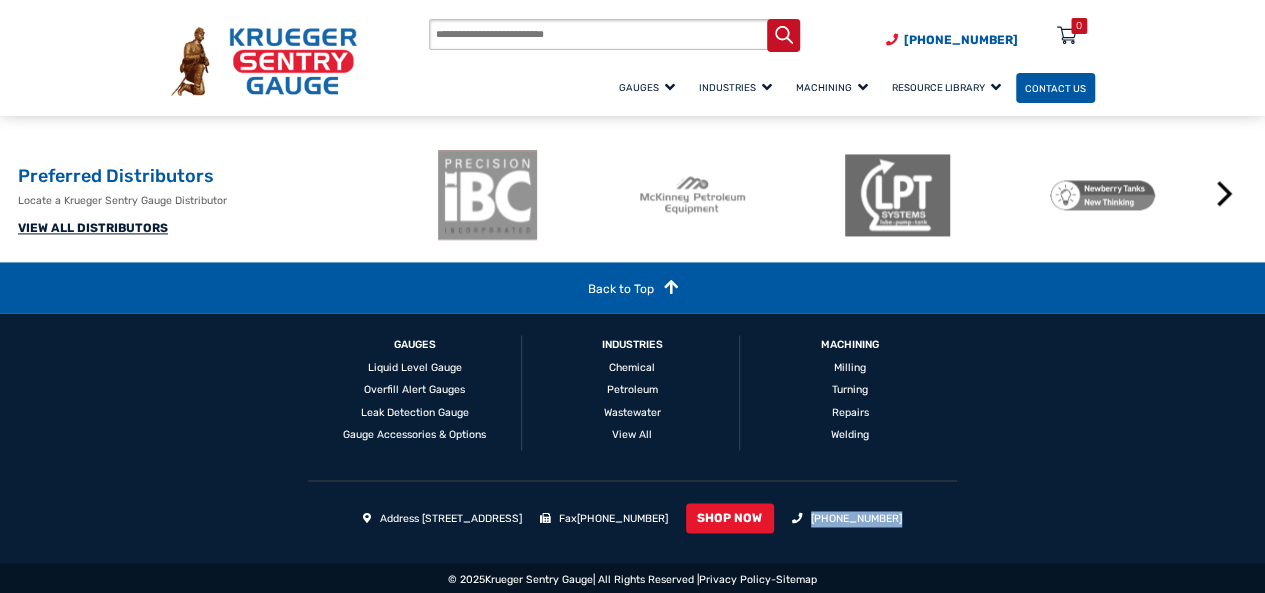 click on "Contact Us" at bounding box center [1055, 87] 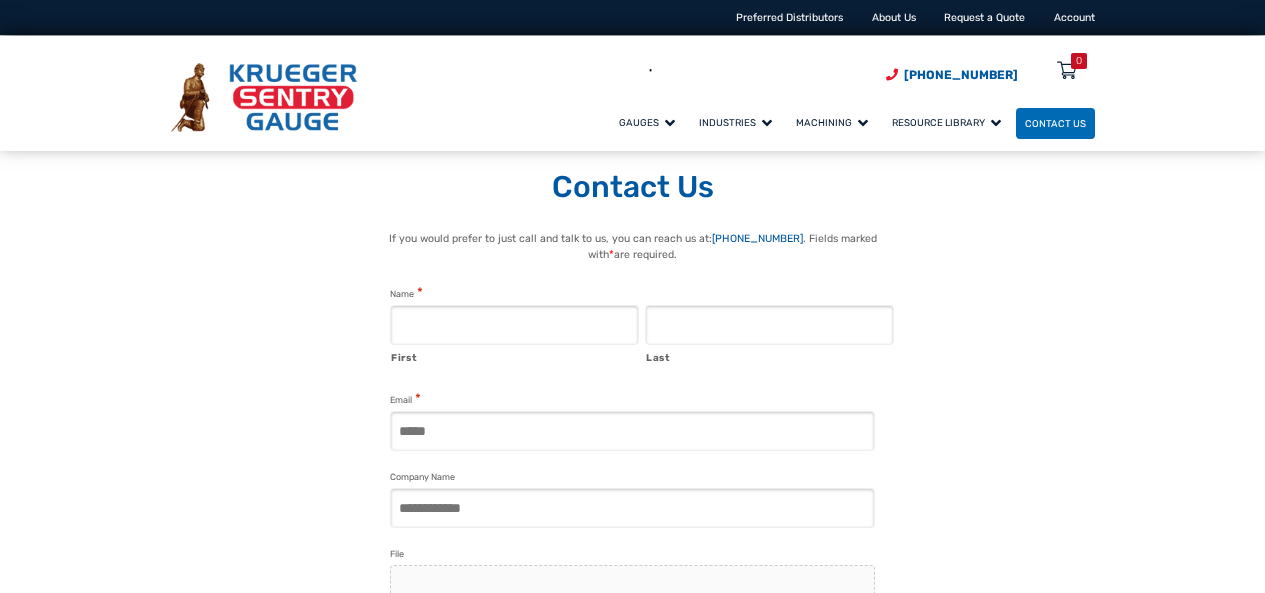 scroll, scrollTop: 0, scrollLeft: 0, axis: both 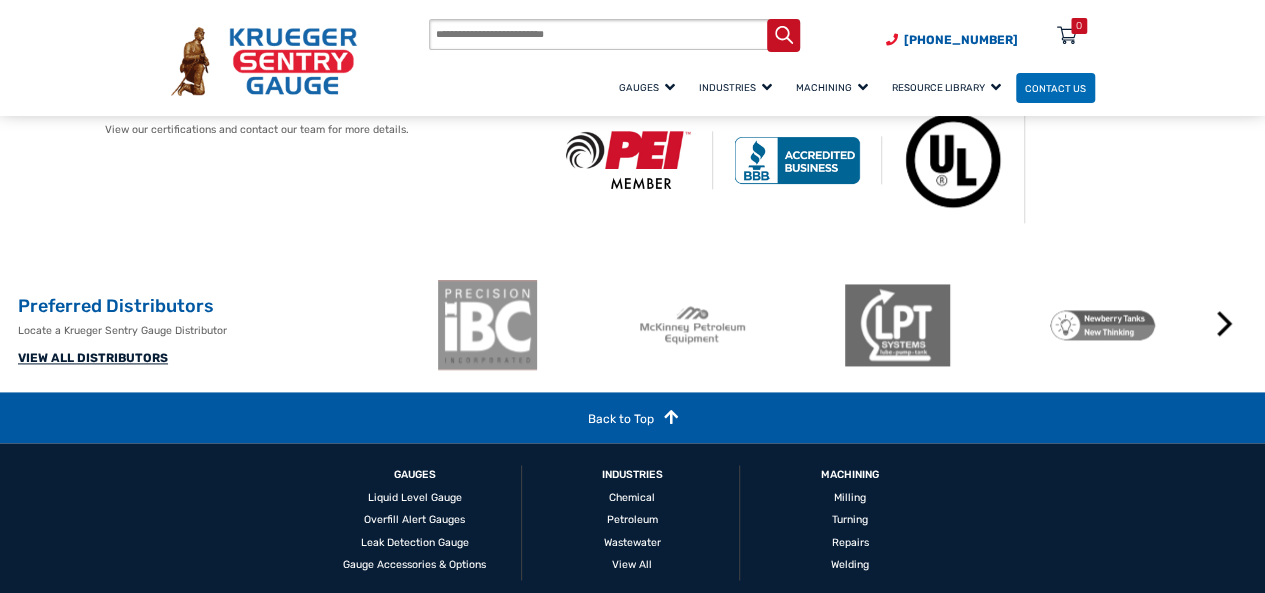 click on "VIEW ALL DISTRIBUTORS" at bounding box center (93, 358) 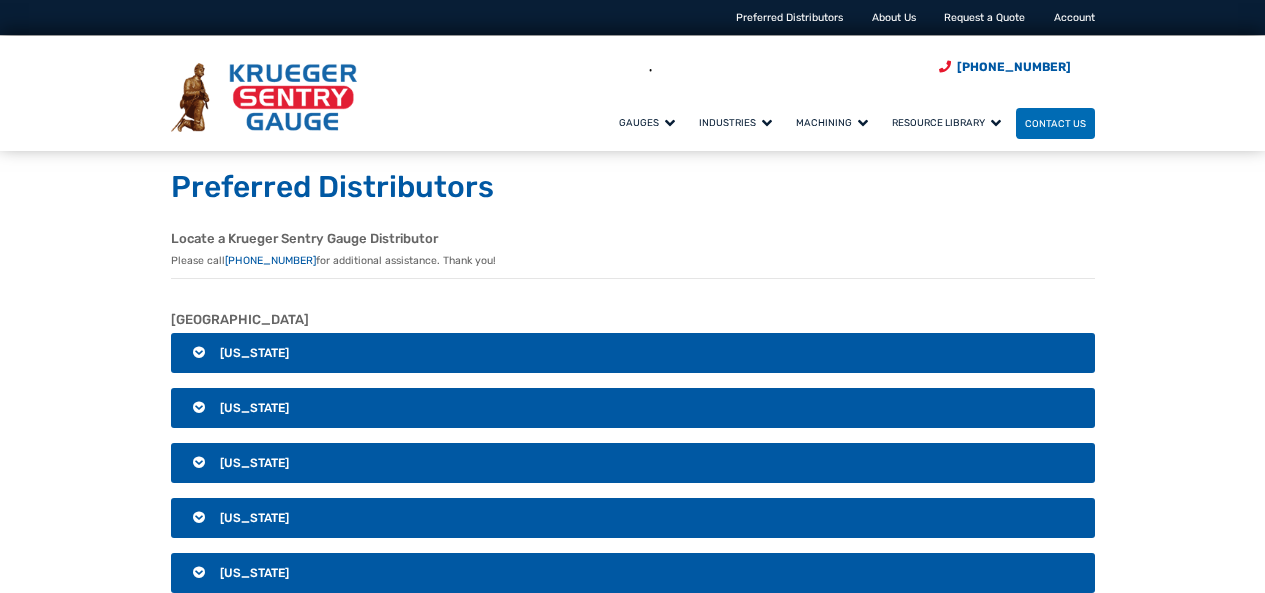 scroll, scrollTop: 0, scrollLeft: 0, axis: both 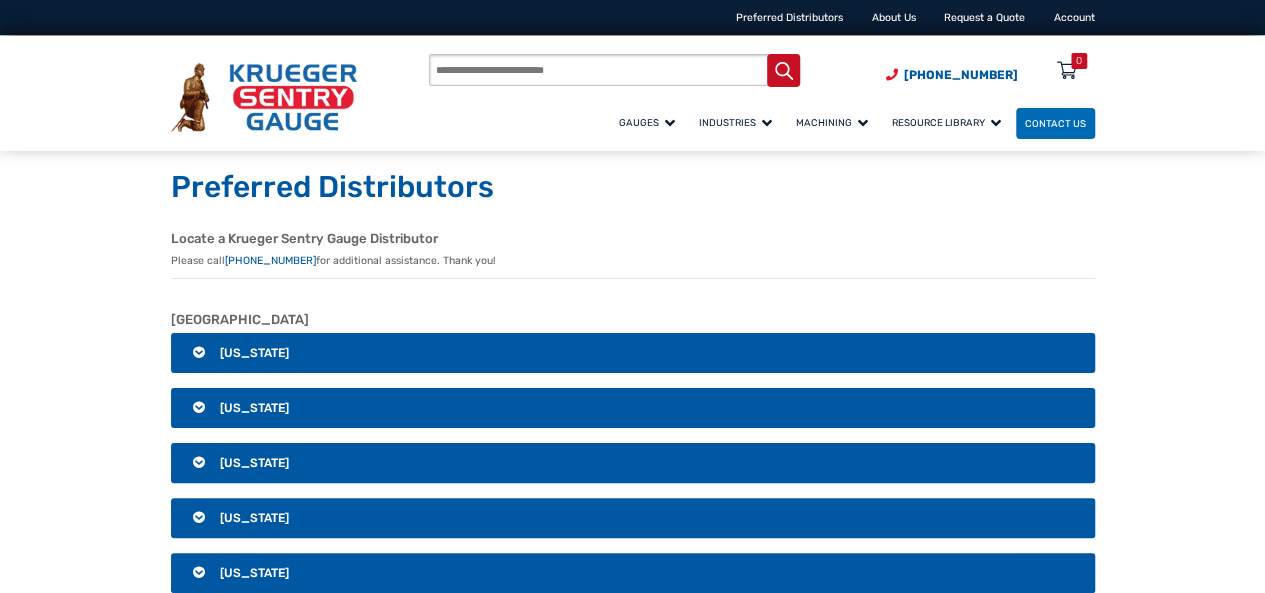 click on "Alabama" at bounding box center (633, 353) 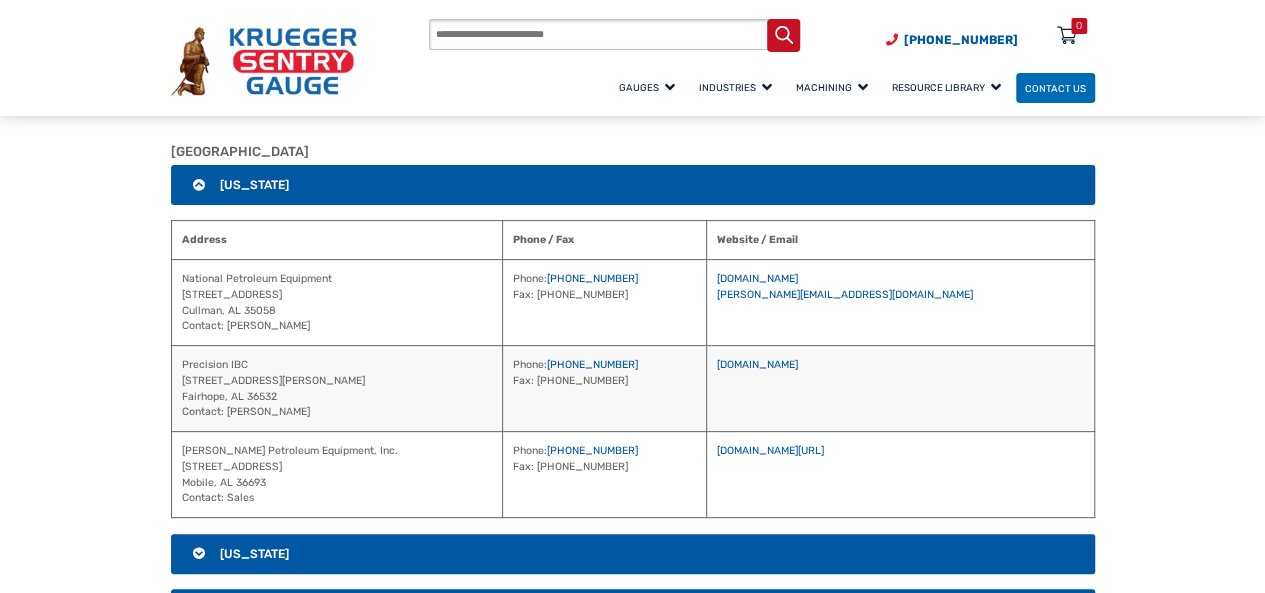 scroll, scrollTop: 200, scrollLeft: 0, axis: vertical 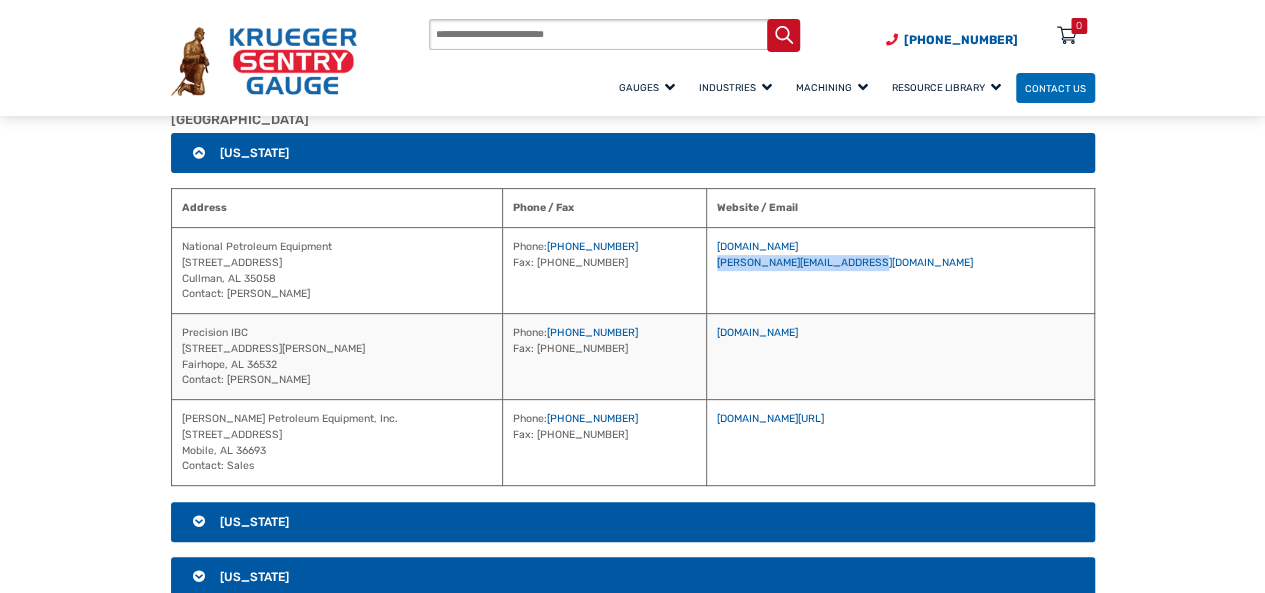 drag, startPoint x: 926, startPoint y: 262, endPoint x: 780, endPoint y: 258, distance: 146.05478 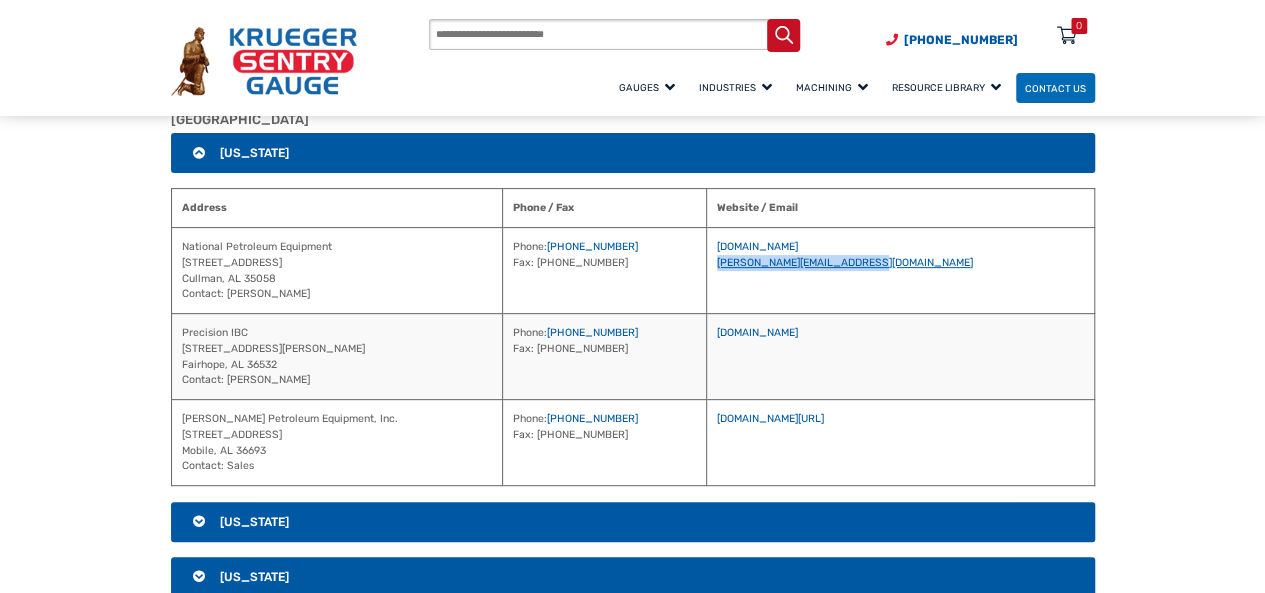 copy on "patti@nationalpetroleum.net" 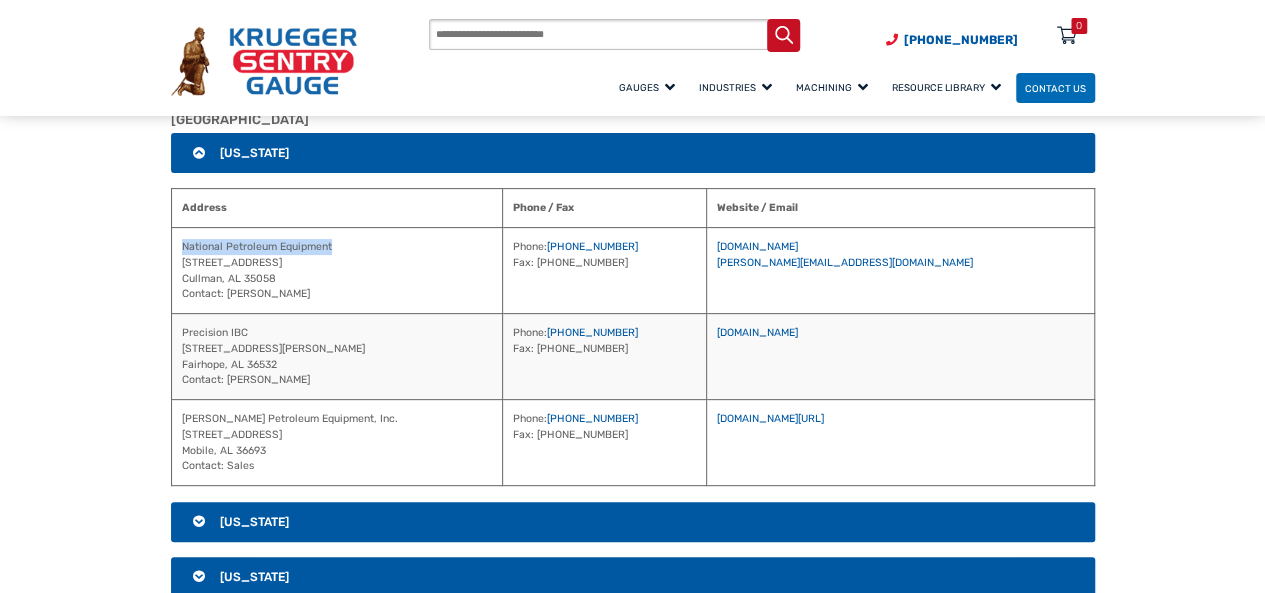 drag, startPoint x: 182, startPoint y: 242, endPoint x: 349, endPoint y: 251, distance: 167.24234 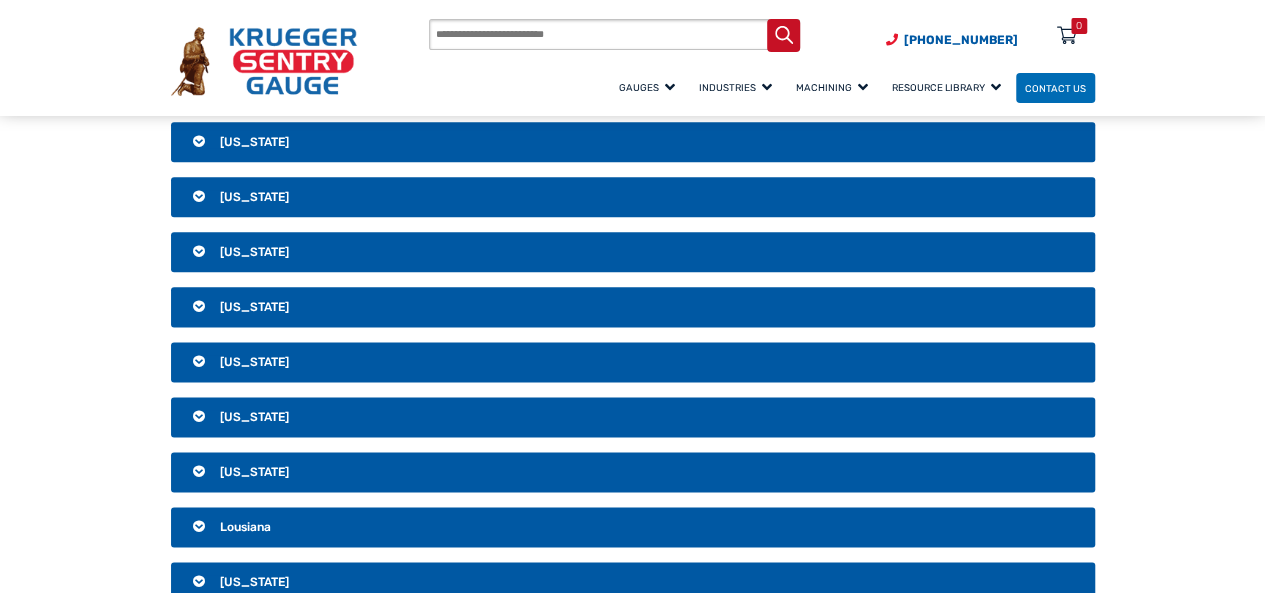 scroll, scrollTop: 1100, scrollLeft: 0, axis: vertical 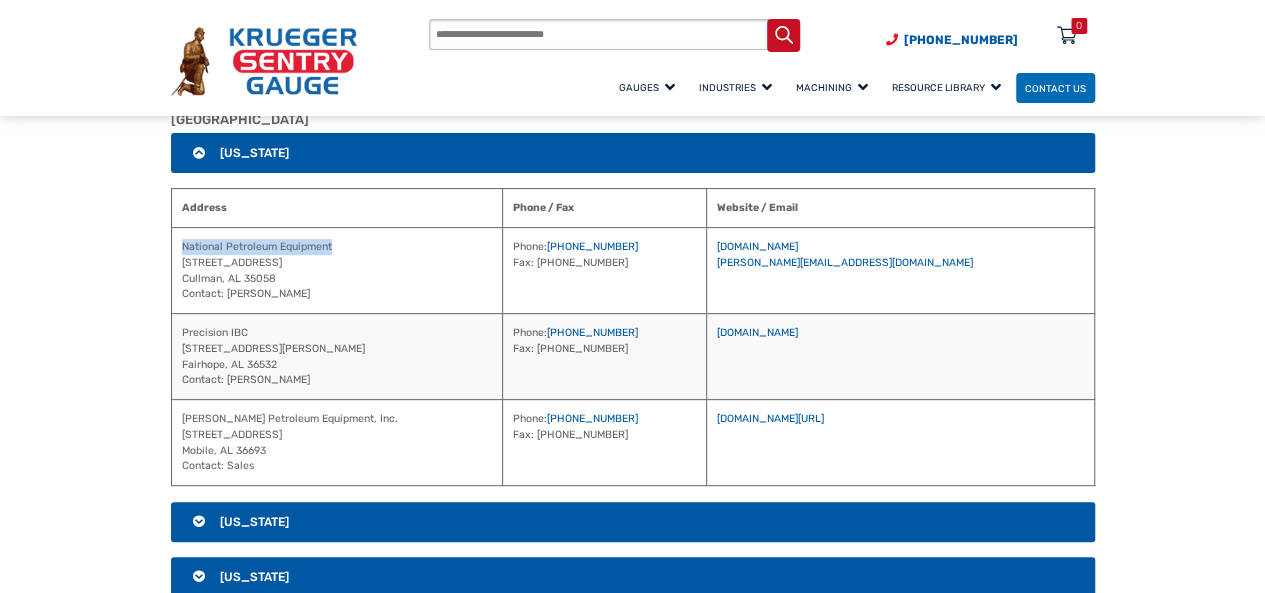 click on "Precision IBC
8054 McGowin Drive
Fairhope, AL 36532
Contact: Melissa" at bounding box center [336, 357] 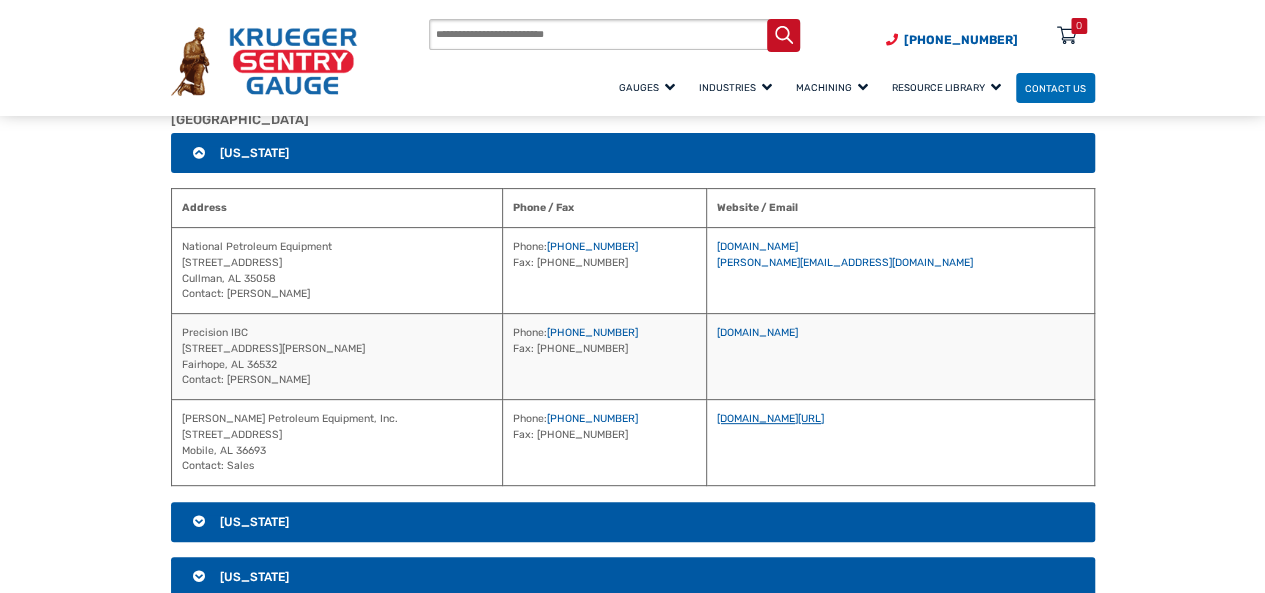 click on "www.mckinneypetroleum.com/" at bounding box center [770, 418] 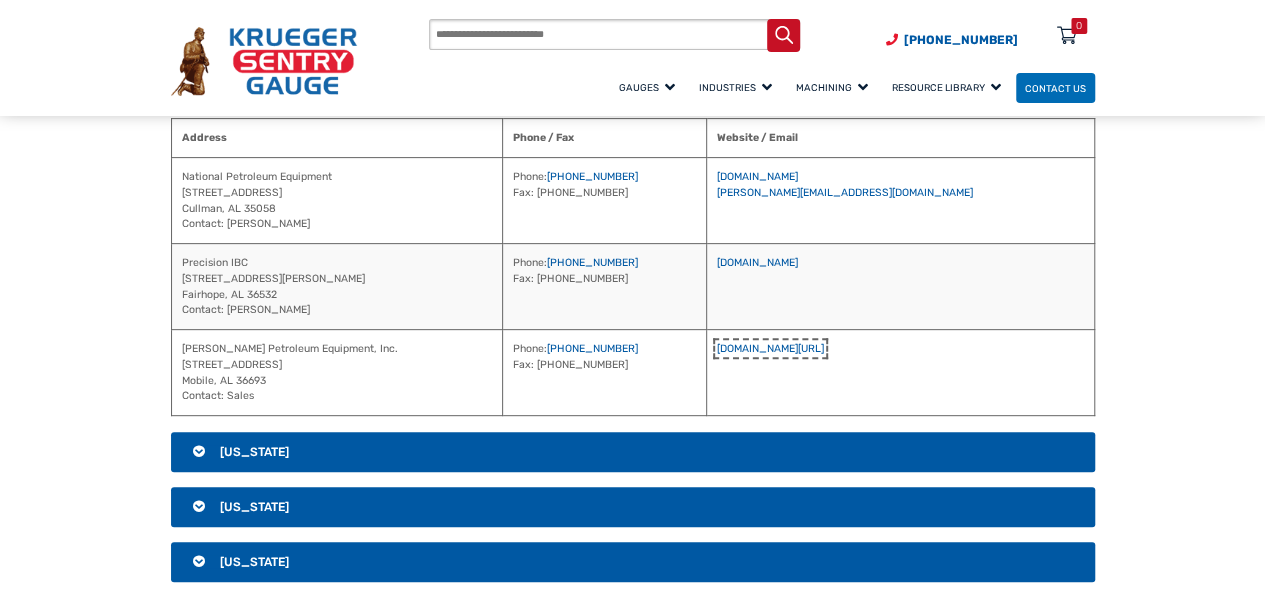 scroll, scrollTop: 300, scrollLeft: 0, axis: vertical 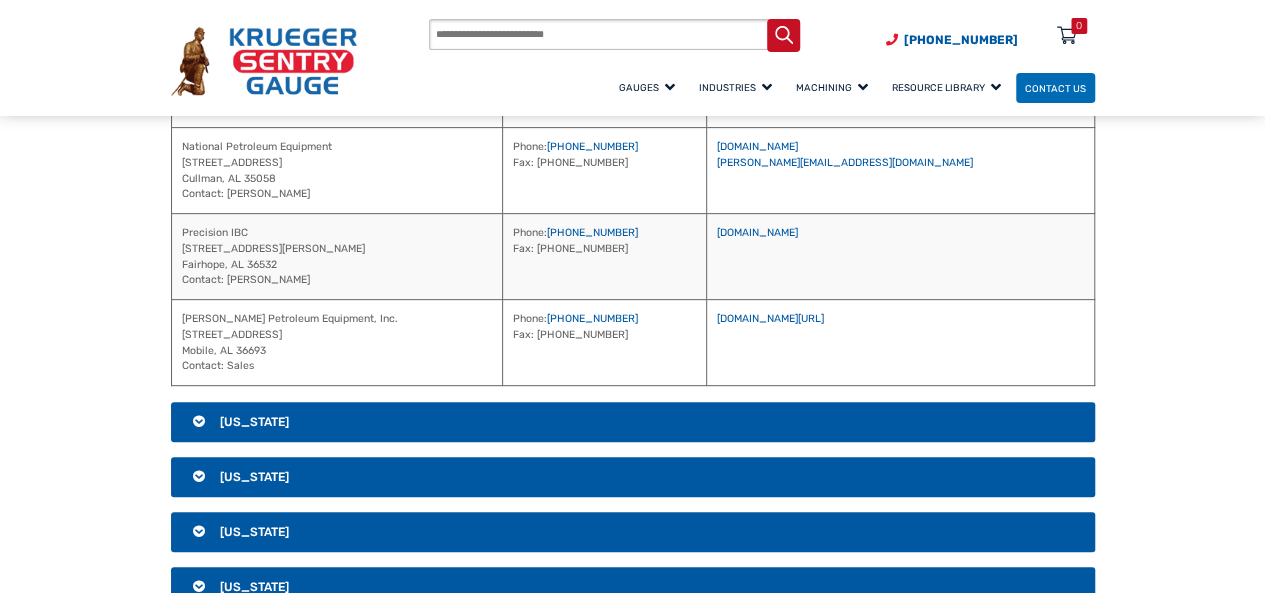 click on "Alaska" at bounding box center (633, 422) 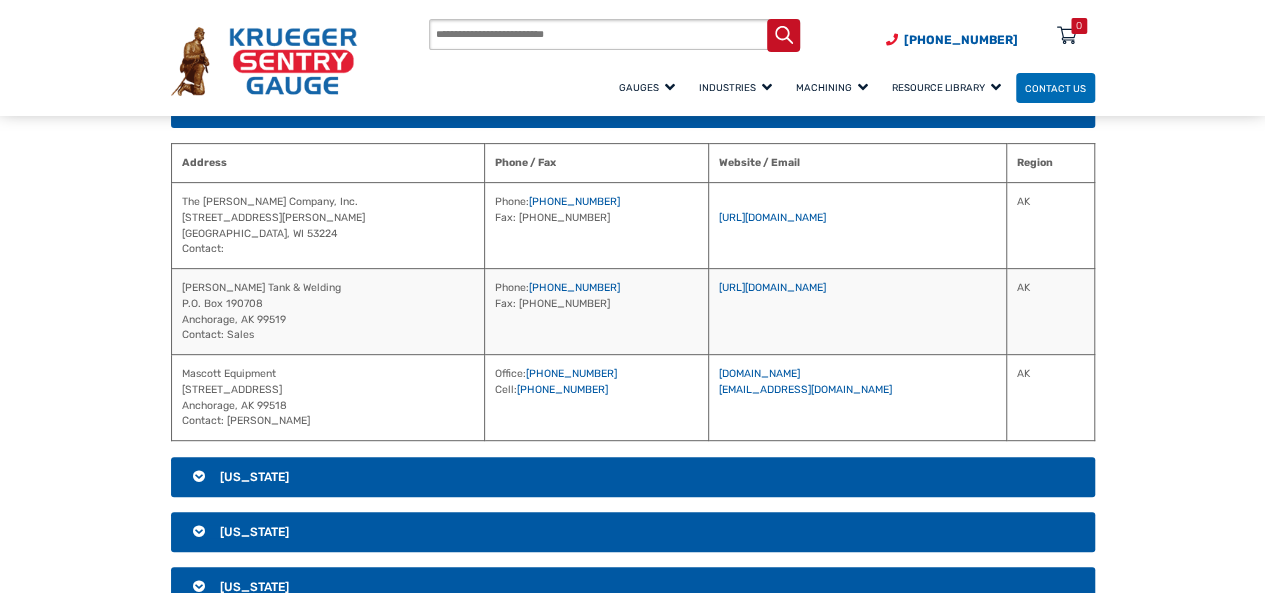 click on "The John M. Ellsworth Company, Inc.
8700 West Bradley Street
Milwaukee, WI 53224
Contact:" at bounding box center (327, 226) 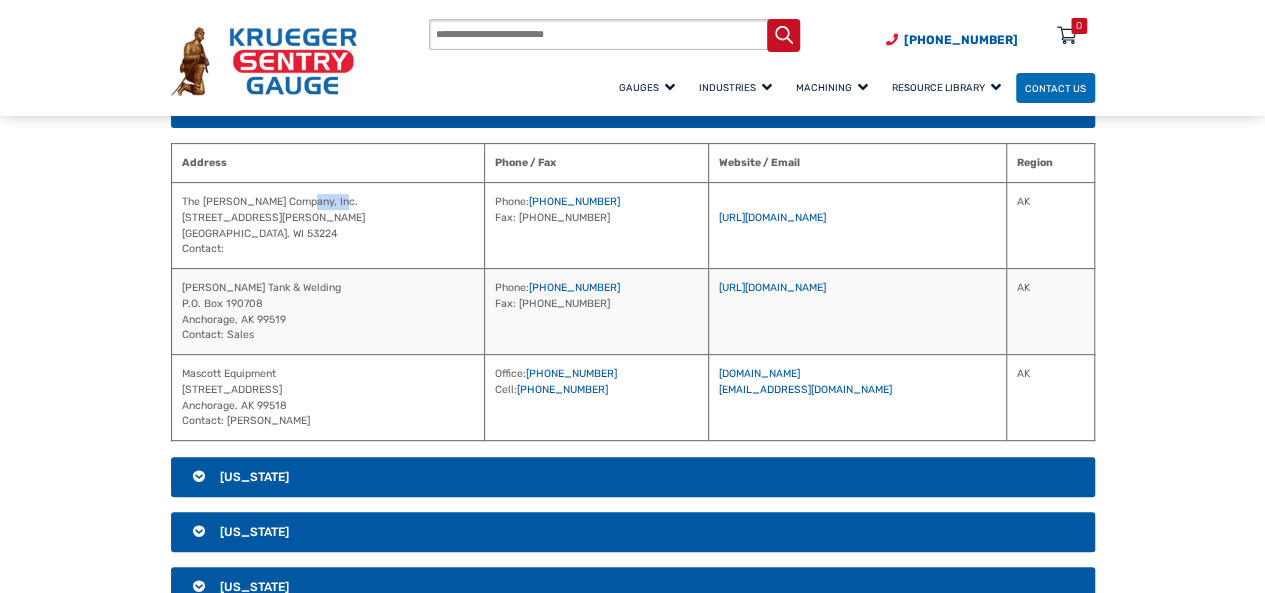 click on "The John M. Ellsworth Company, Inc.
8700 West Bradley Street
Milwaukee, WI 53224
Contact:" at bounding box center [327, 226] 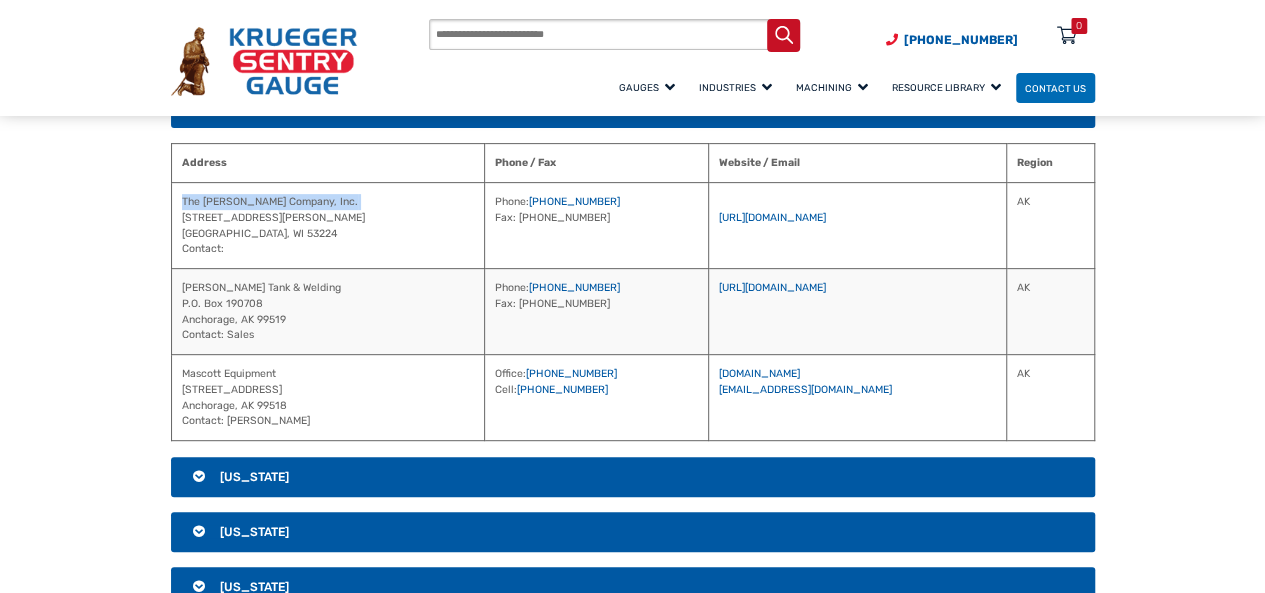 click on "The John M. Ellsworth Company, Inc.
8700 West Bradley Street
Milwaukee, WI 53224
Contact:" at bounding box center [327, 226] 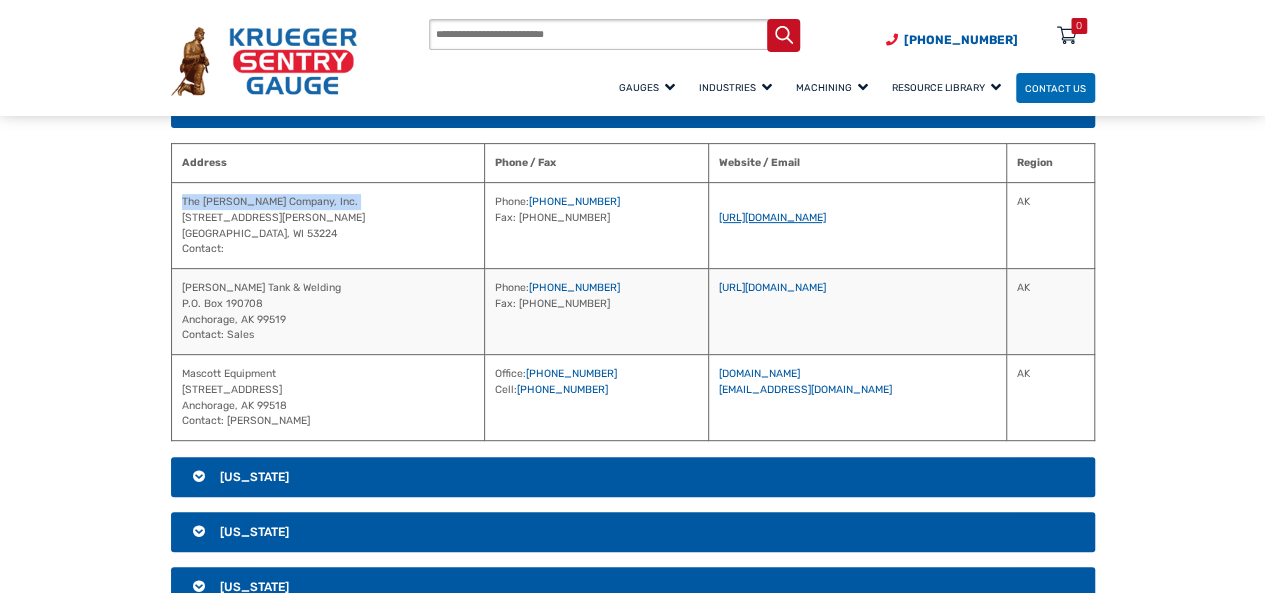 click on "https://www.jmesales.com" at bounding box center [772, 217] 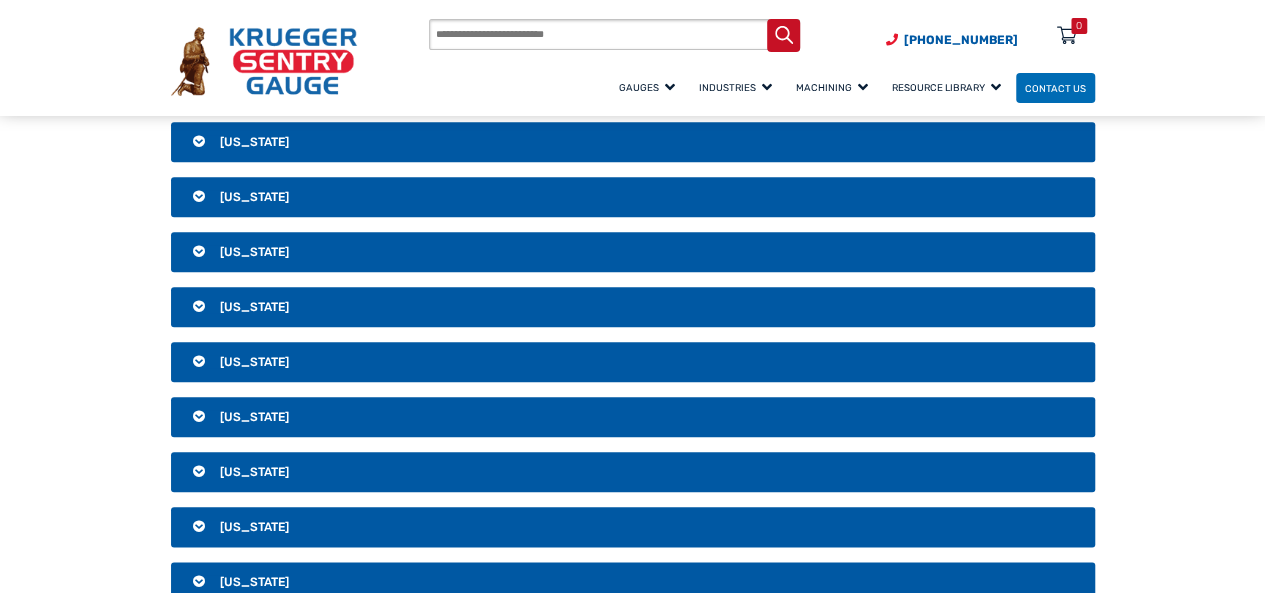 scroll, scrollTop: 900, scrollLeft: 0, axis: vertical 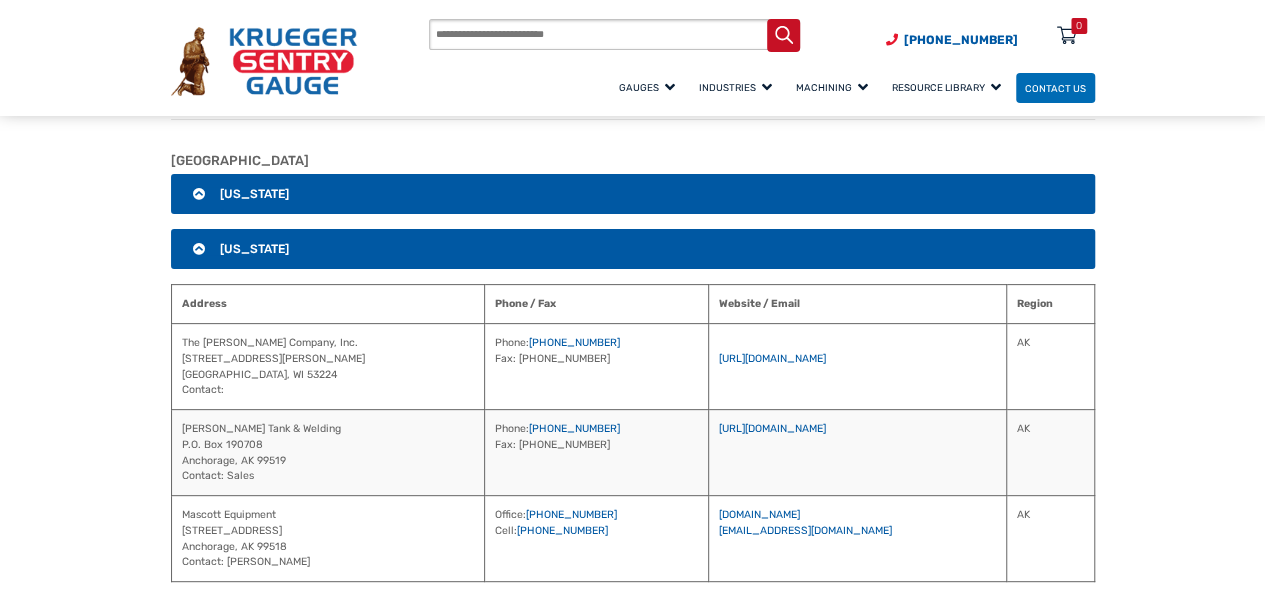 click on "Alabama" at bounding box center (633, 194) 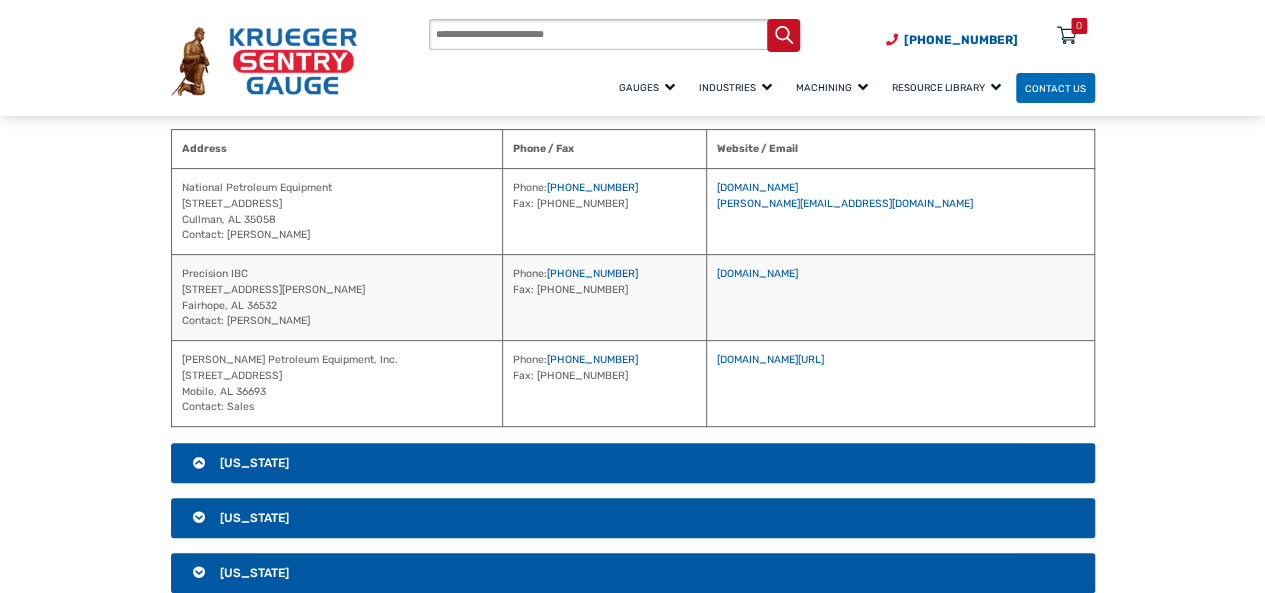 scroll, scrollTop: 359, scrollLeft: 0, axis: vertical 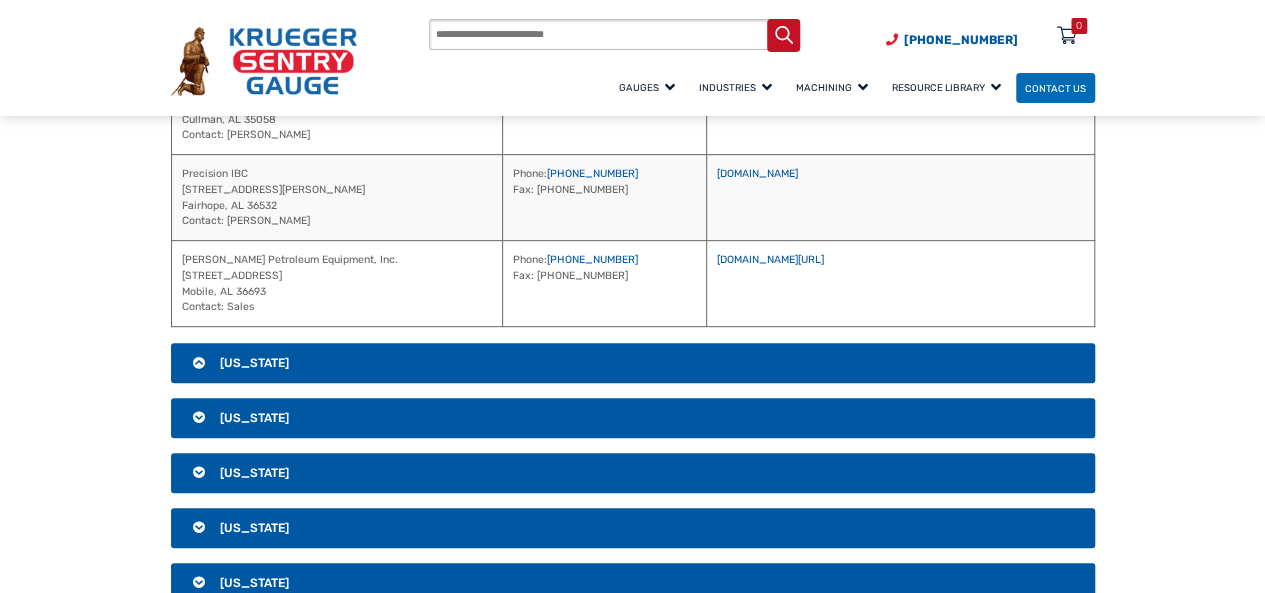 click on "Alaska" at bounding box center (633, 363) 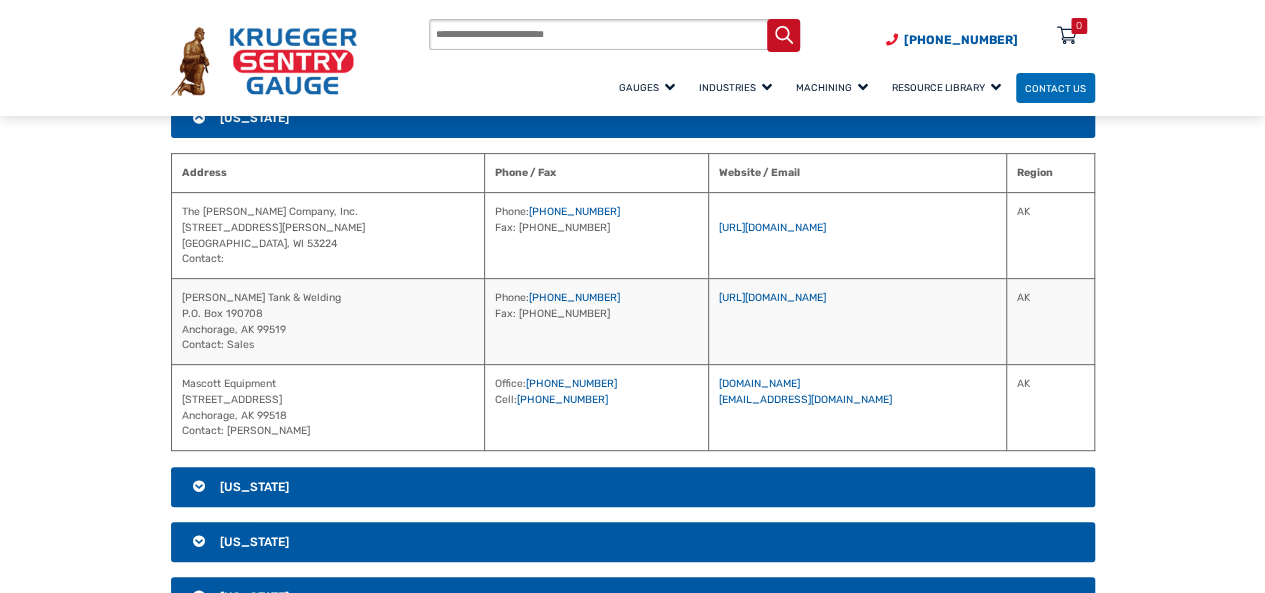 scroll, scrollTop: 259, scrollLeft: 0, axis: vertical 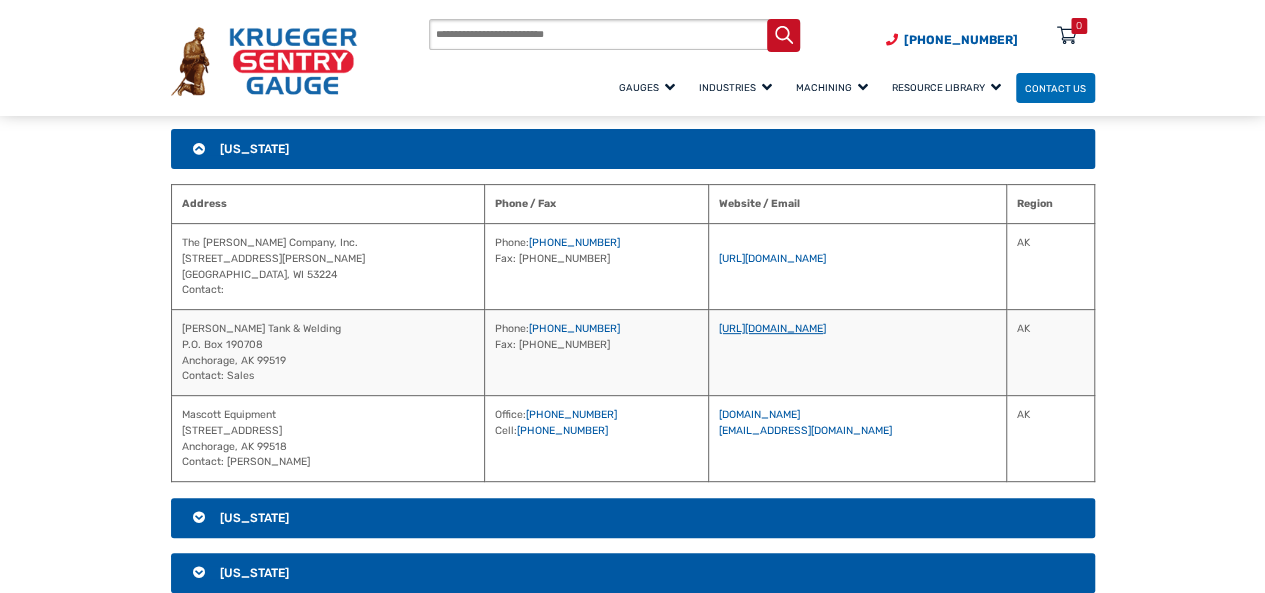 click on "https://greertank.com/" at bounding box center [772, 328] 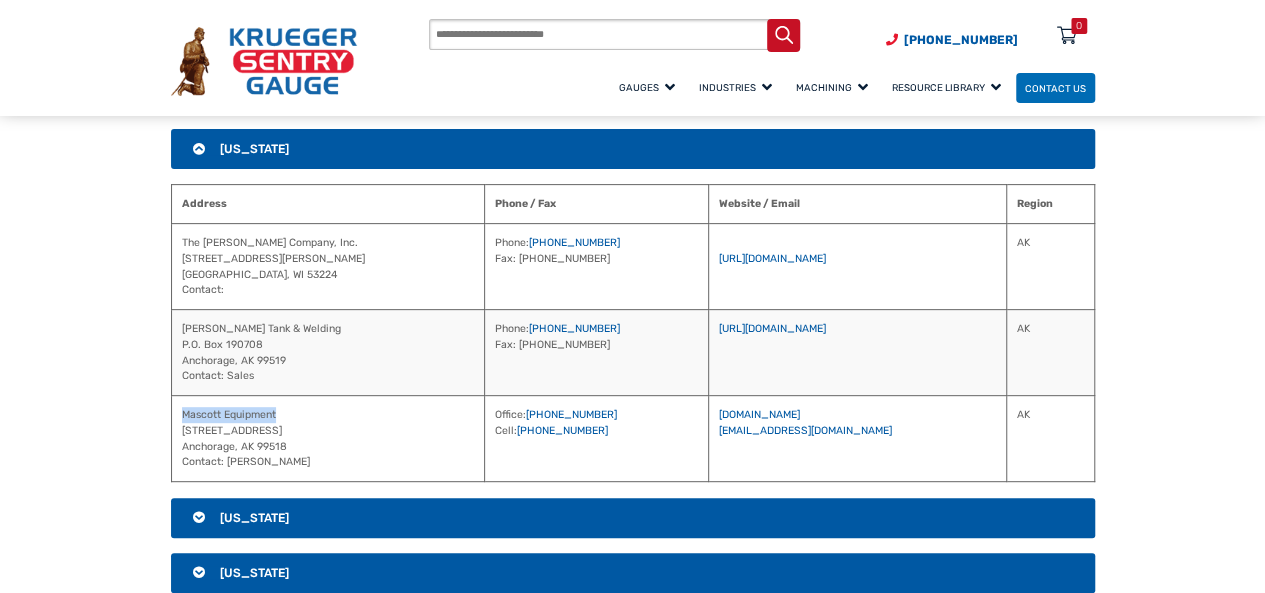 drag, startPoint x: 183, startPoint y: 408, endPoint x: 298, endPoint y: 409, distance: 115.00435 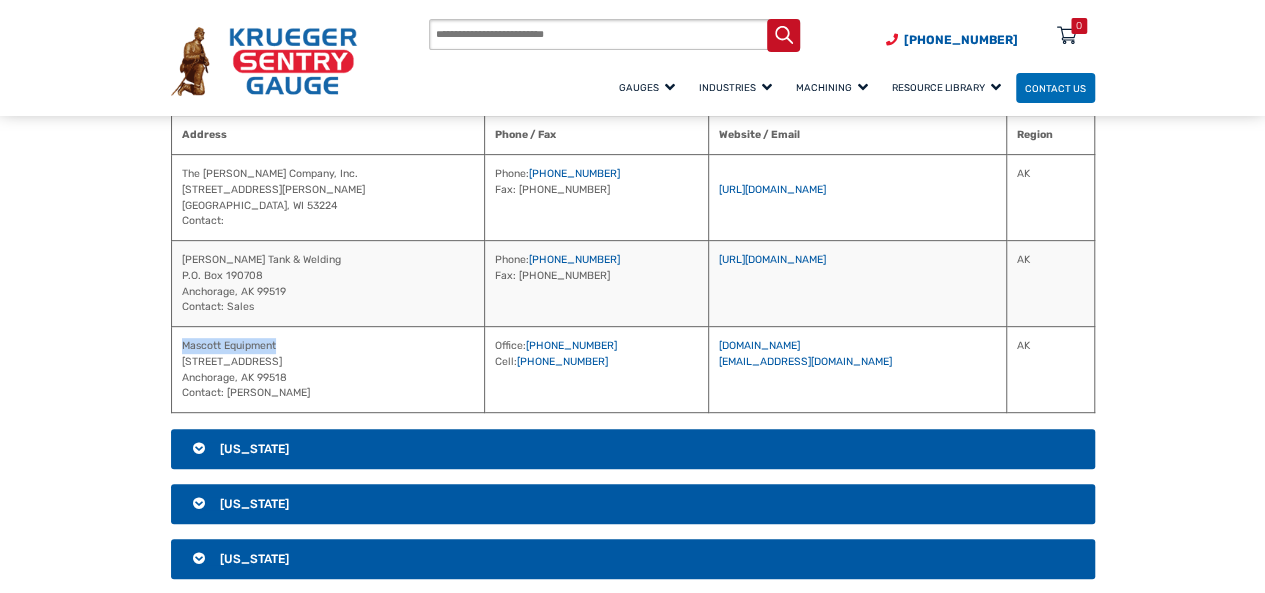scroll, scrollTop: 359, scrollLeft: 0, axis: vertical 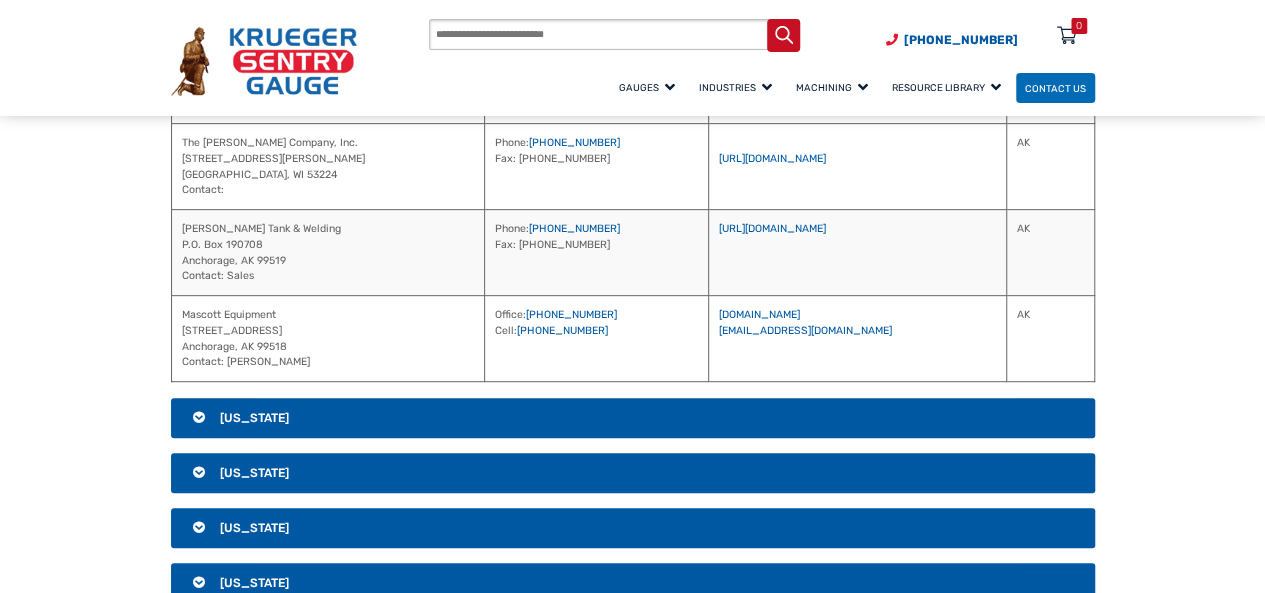 click on "Arizona" at bounding box center (633, 418) 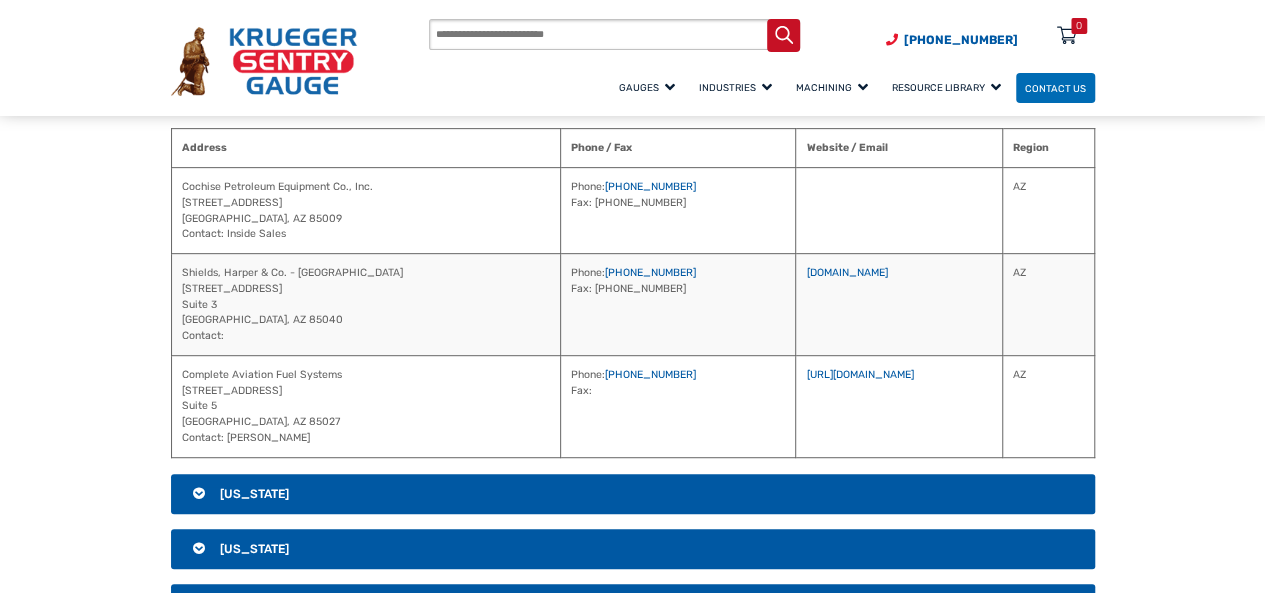scroll, scrollTop: 359, scrollLeft: 0, axis: vertical 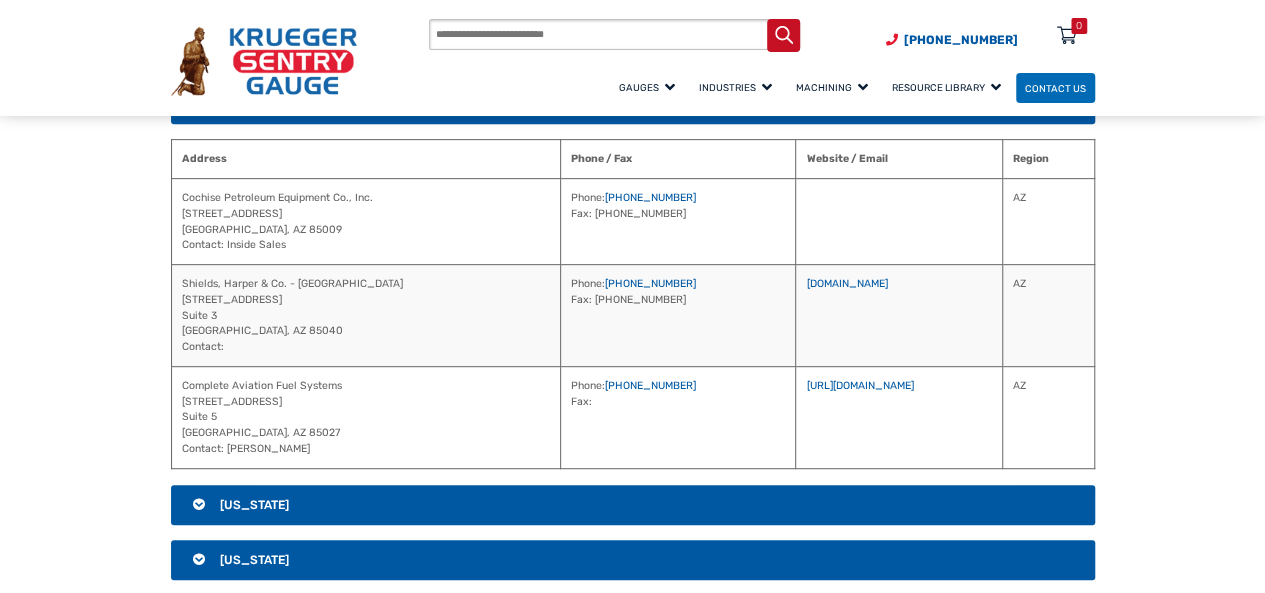 click on "Cochise Petroleum Equipment Co., Inc.
333 N Black Canyon Hwy
Phoenix, AZ 85009
Contact: Inside Sales" at bounding box center [366, 222] 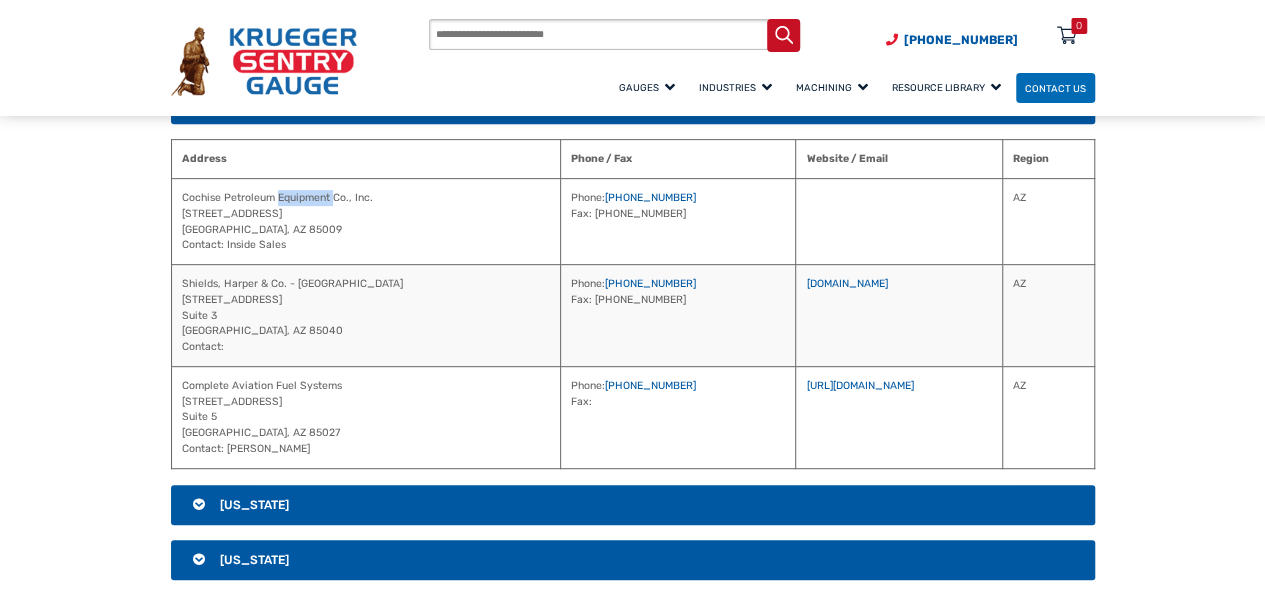 click on "Cochise Petroleum Equipment Co., Inc.
333 N Black Canyon Hwy
Phoenix, AZ 85009
Contact: Inside Sales" at bounding box center [366, 222] 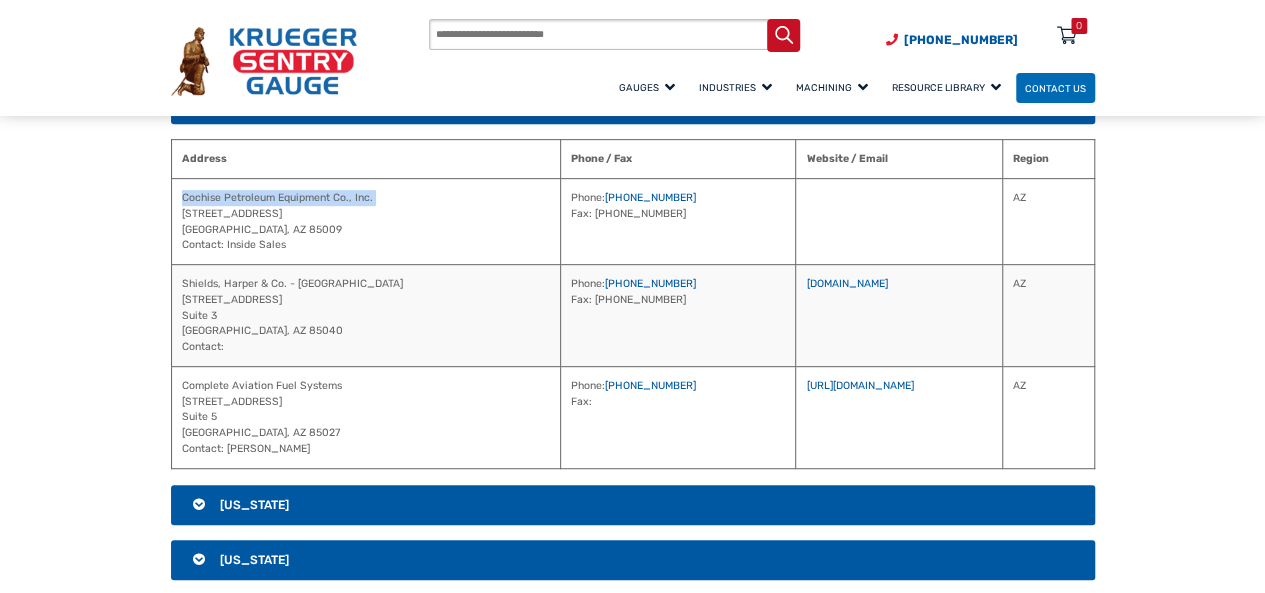 click on "Cochise Petroleum Equipment Co., Inc.
333 N Black Canyon Hwy
Phoenix, AZ 85009
Contact: Inside Sales" at bounding box center [366, 222] 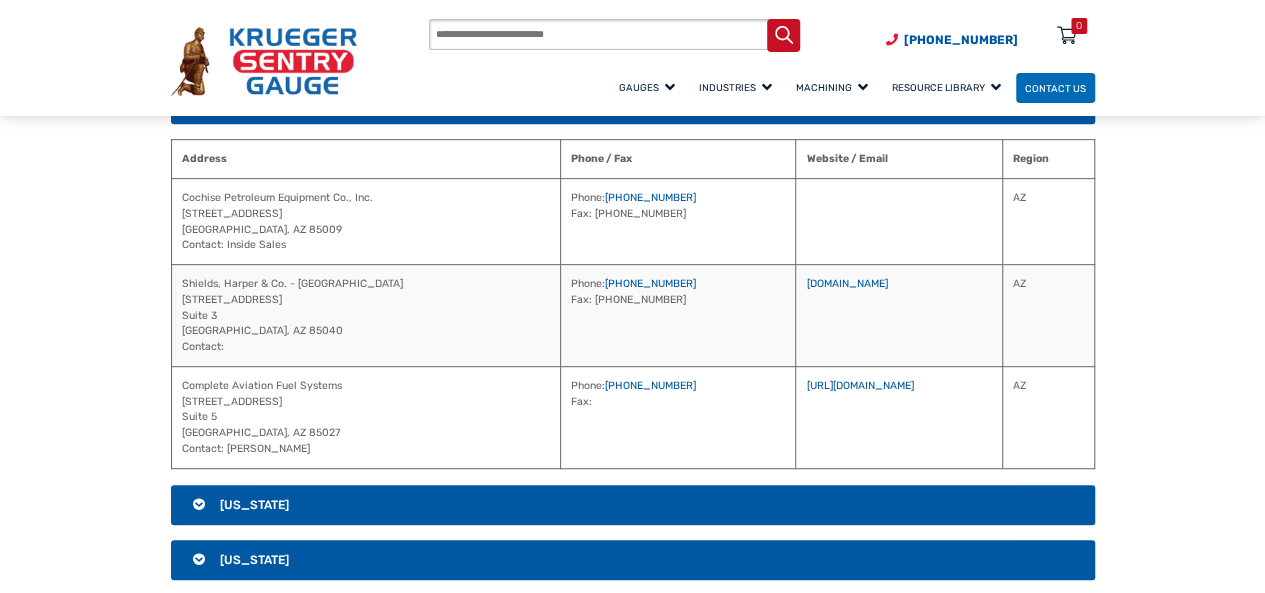 click on "Shields, Harper & Co. - Phoenix
3602 E Southern Ave
Suite 3
Phoenix, AZ 85040
Contact:" at bounding box center [366, 316] 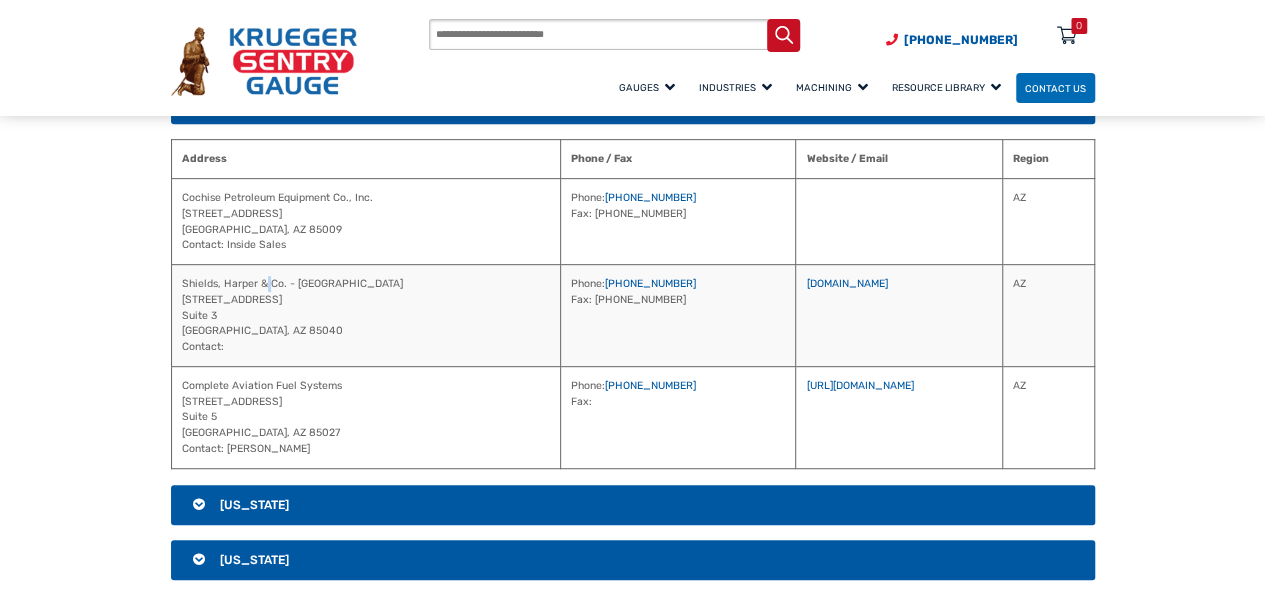 click on "Shields, Harper & Co. - Phoenix
3602 E Southern Ave
Suite 3
Phoenix, AZ 85040
Contact:" at bounding box center [366, 316] 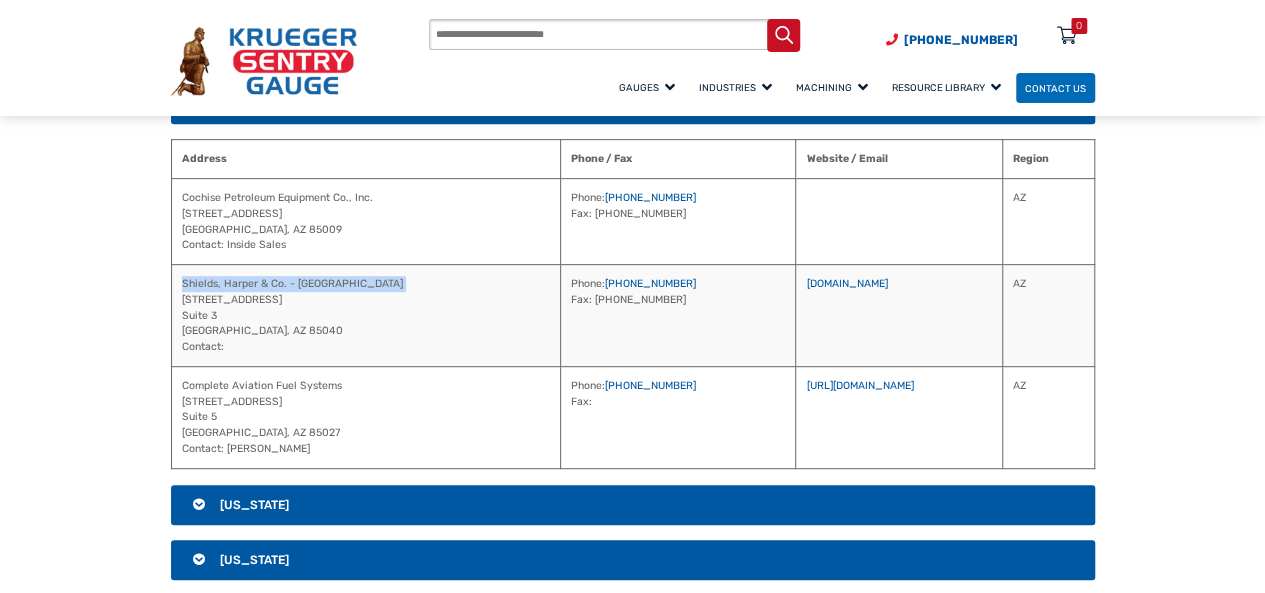 click on "Shields, Harper & Co. - Phoenix
3602 E Southern Ave
Suite 3
Phoenix, AZ 85040
Contact:" at bounding box center [366, 316] 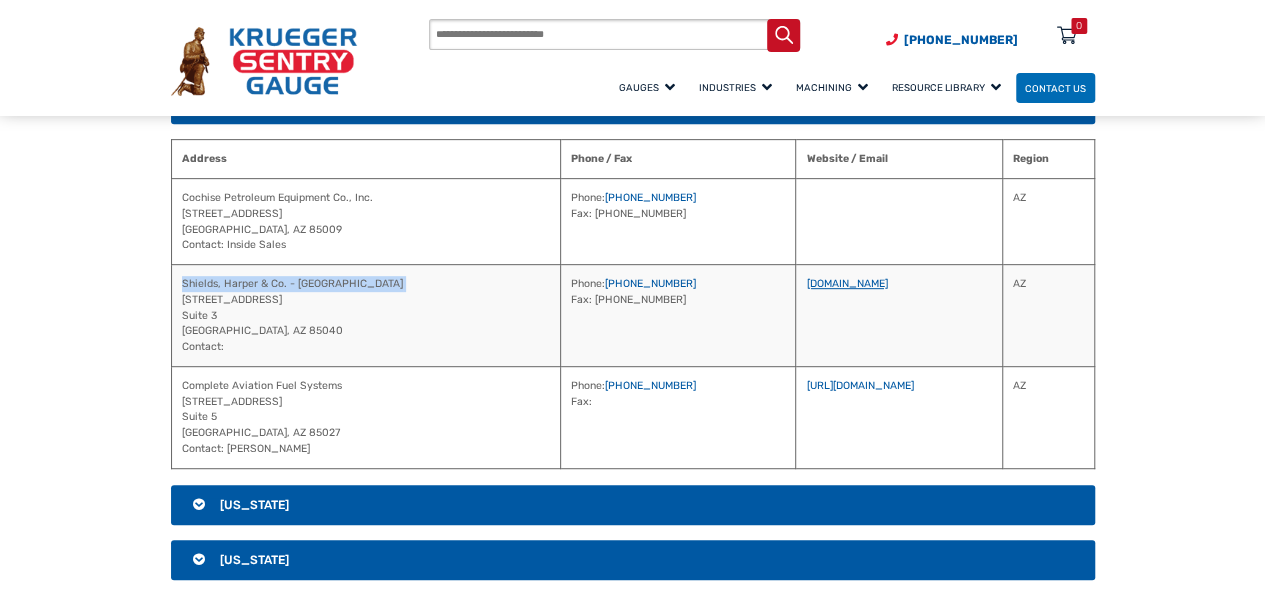 click on "www.shieldsharper.com" at bounding box center [846, 283] 